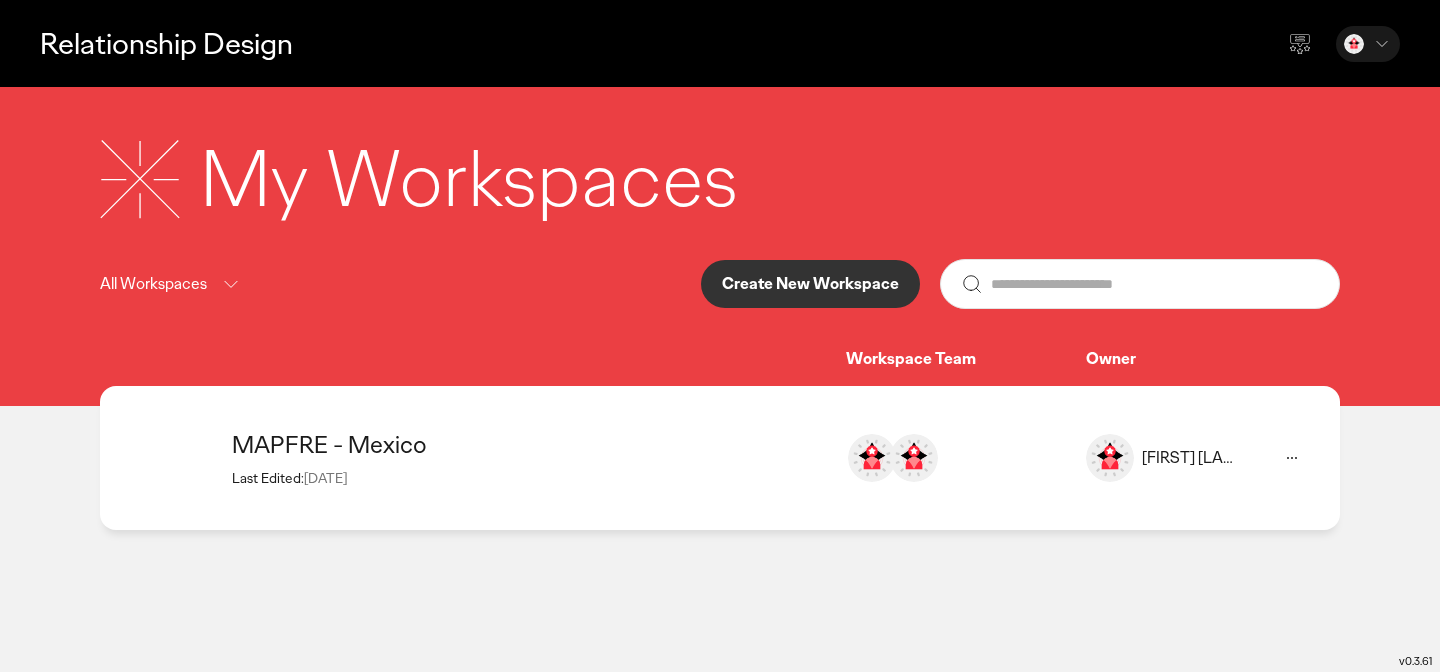 scroll, scrollTop: 0, scrollLeft: 0, axis: both 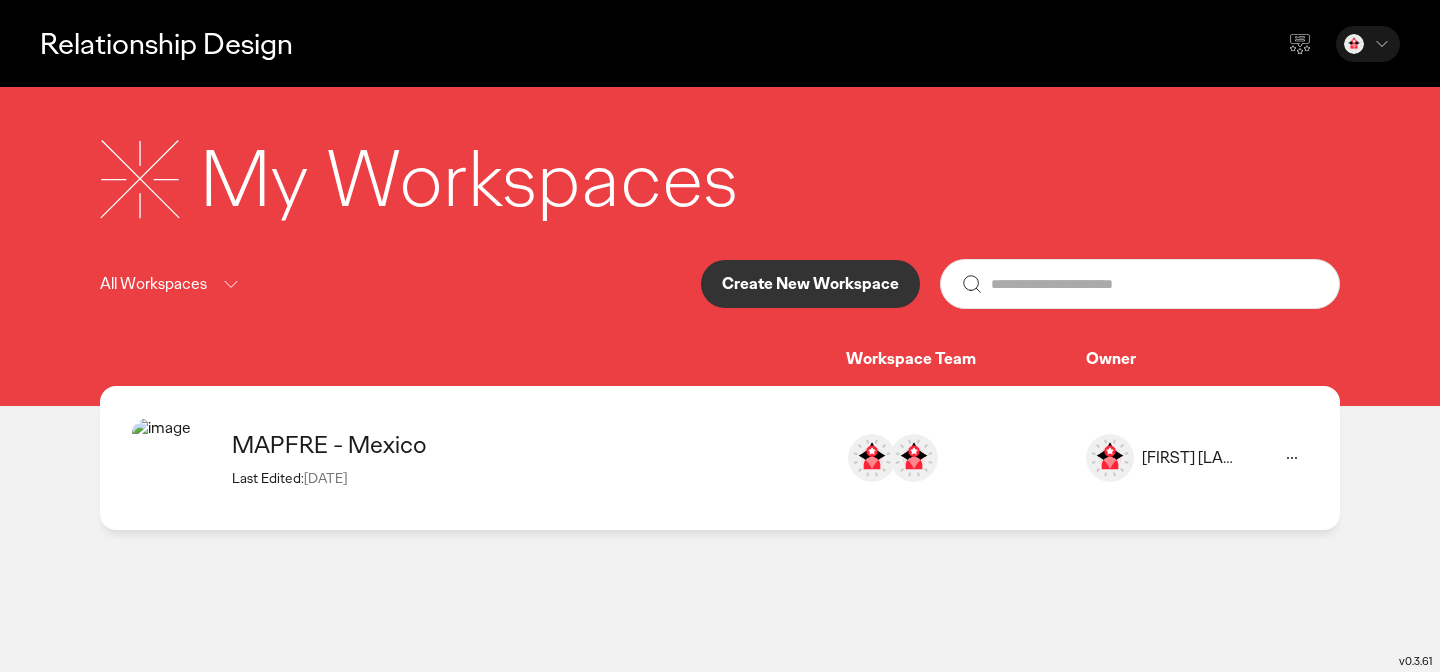 click on "Create New Workspace" at bounding box center [810, 284] 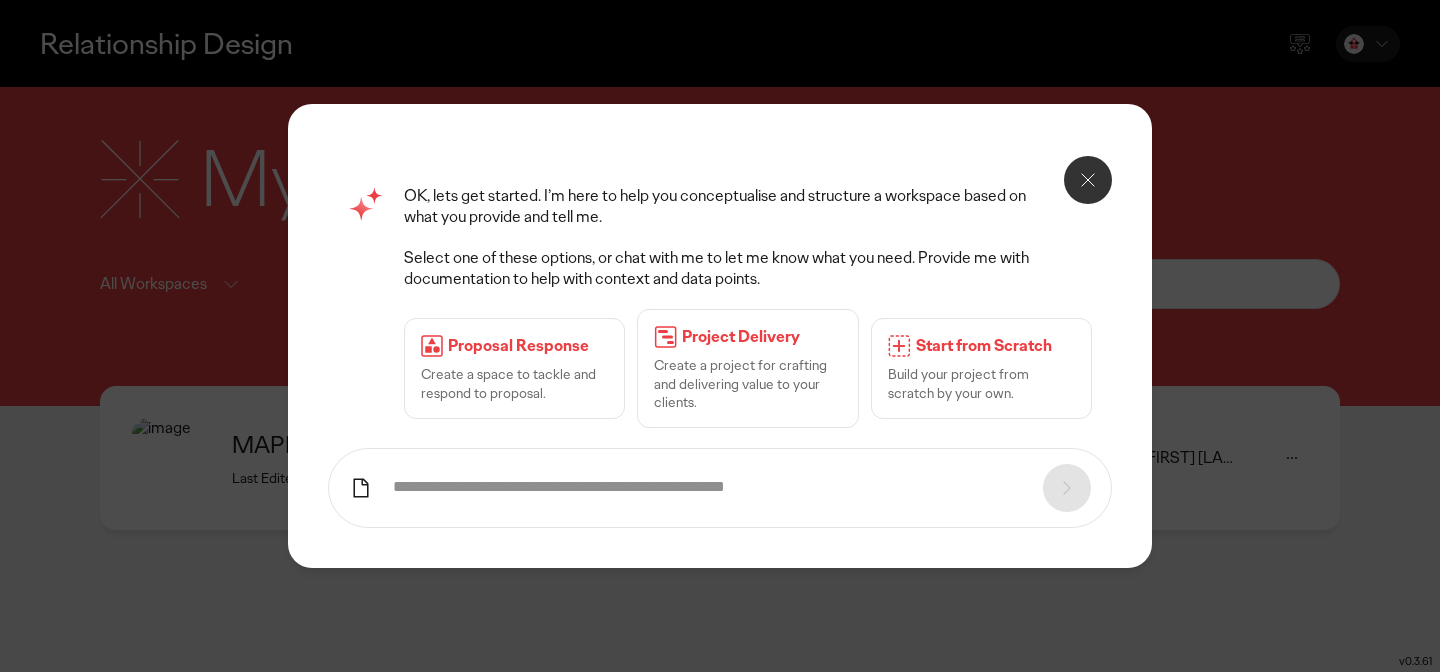 click on "Build your project from scratch by your own." at bounding box center [981, 383] 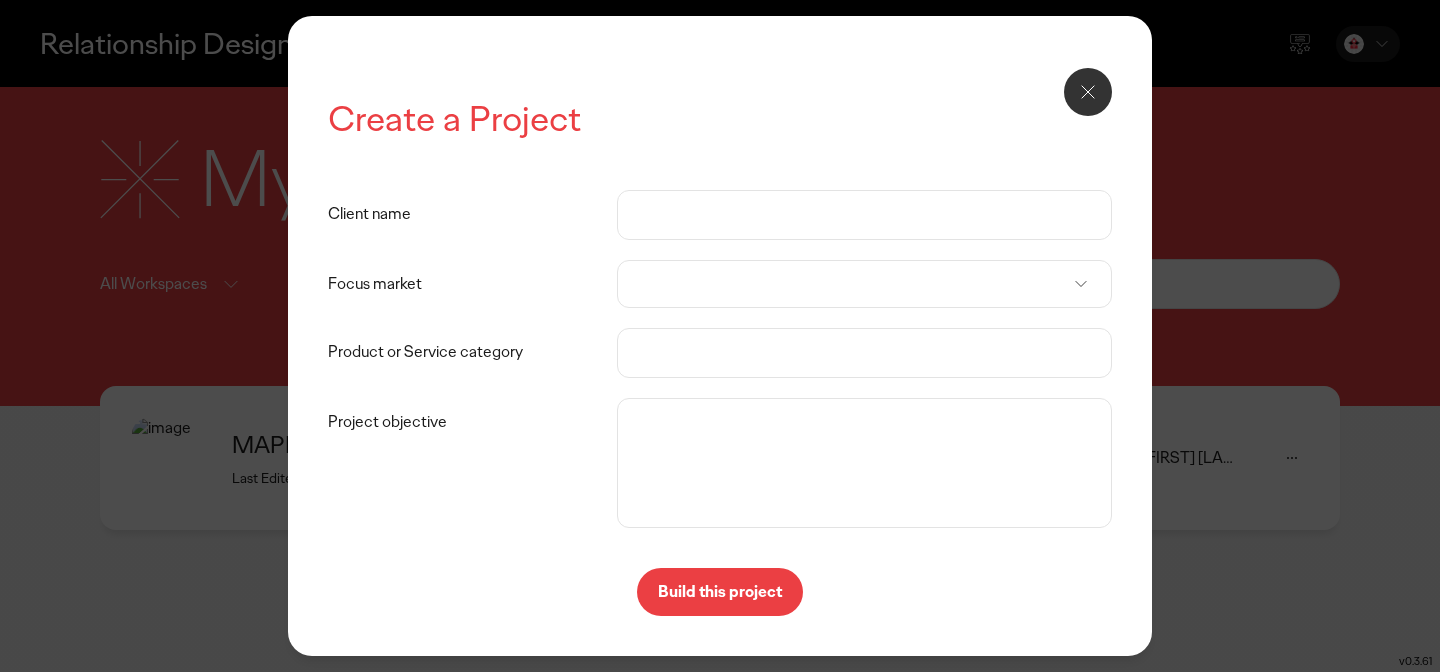 click on "Client name" at bounding box center [864, 215] 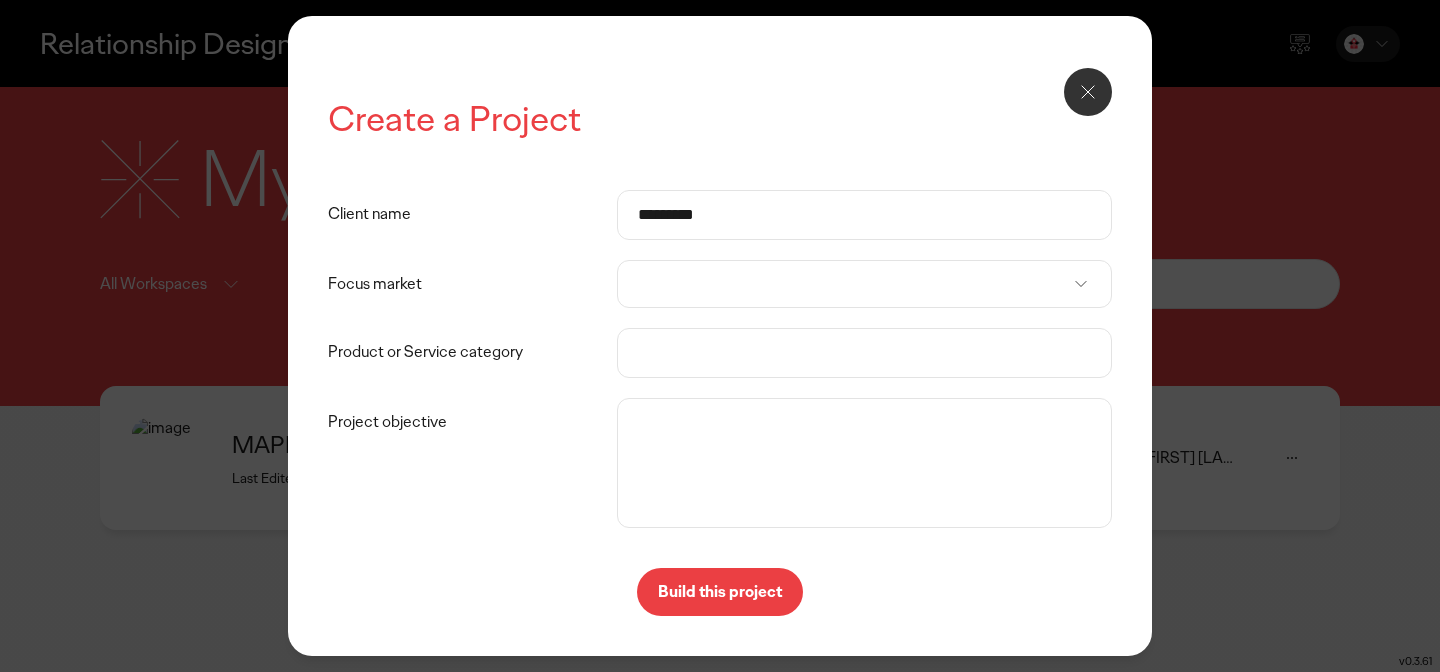 type on "*********" 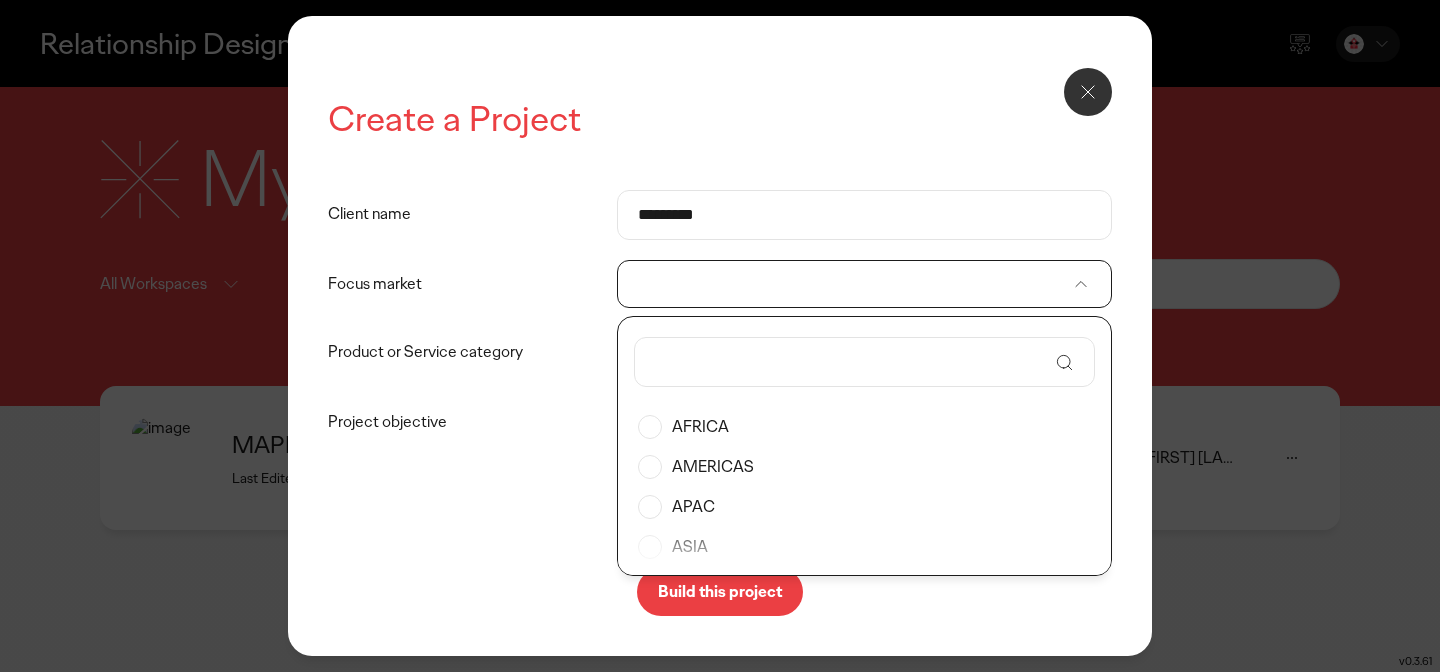 click at bounding box center (851, 362) 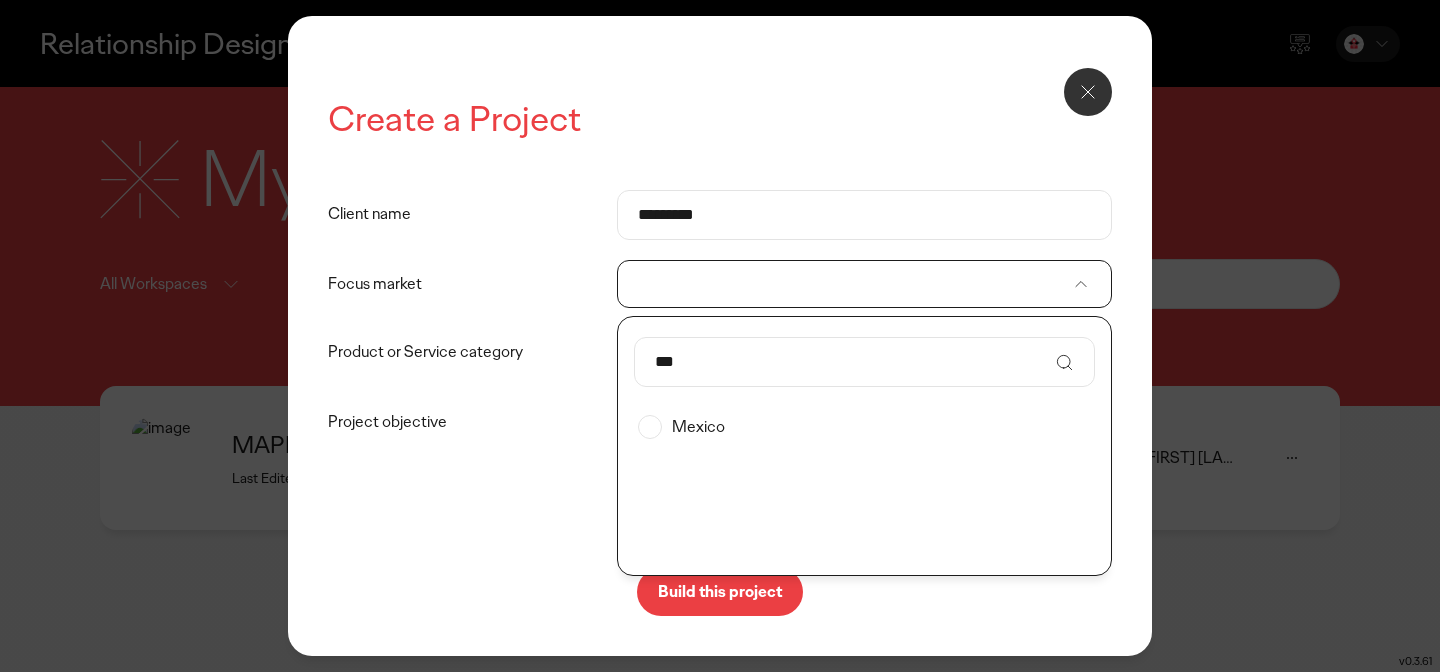 type on "***" 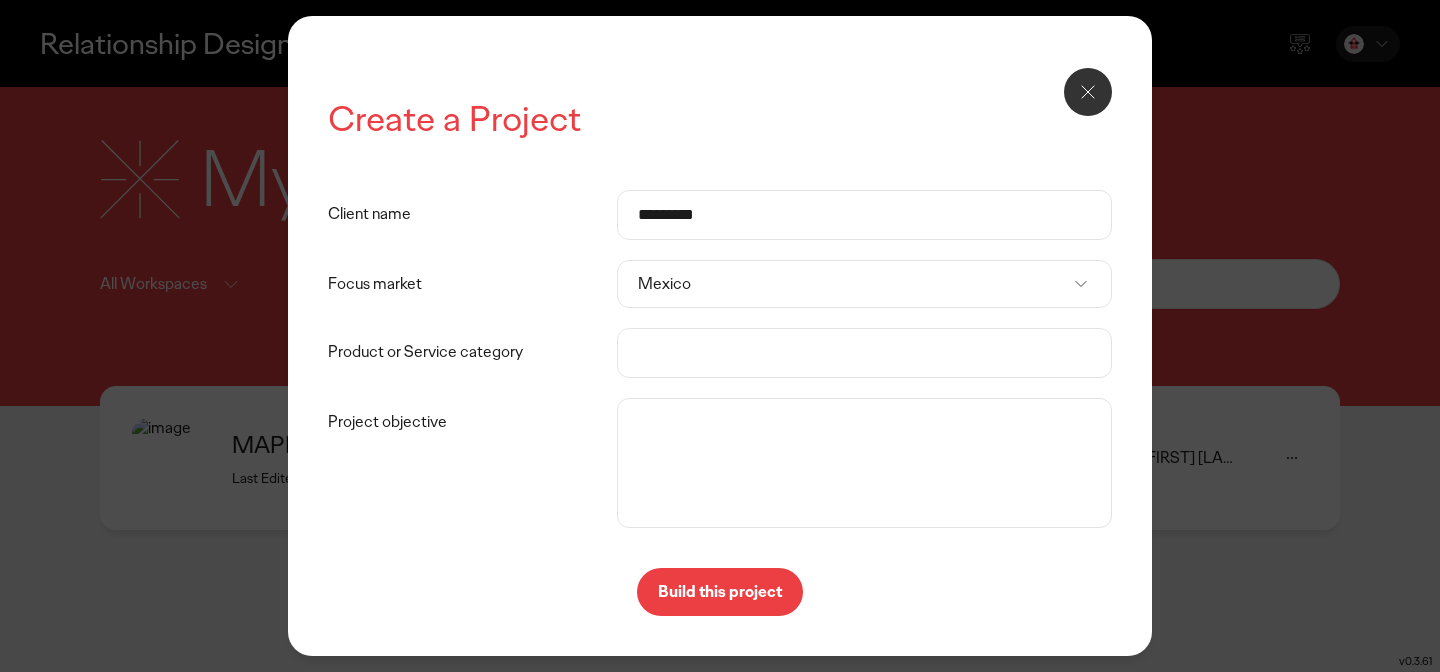 click on "Product or Service category" at bounding box center (864, 353) 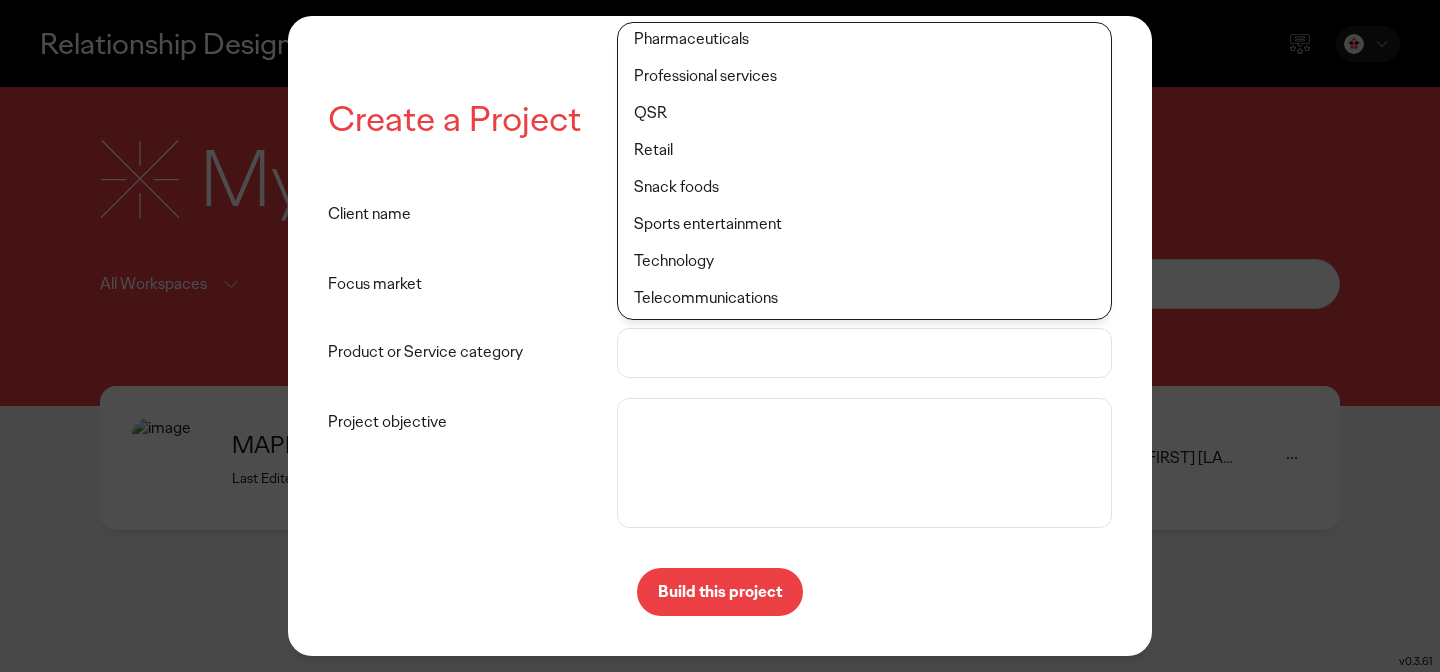 scroll, scrollTop: 606, scrollLeft: 0, axis: vertical 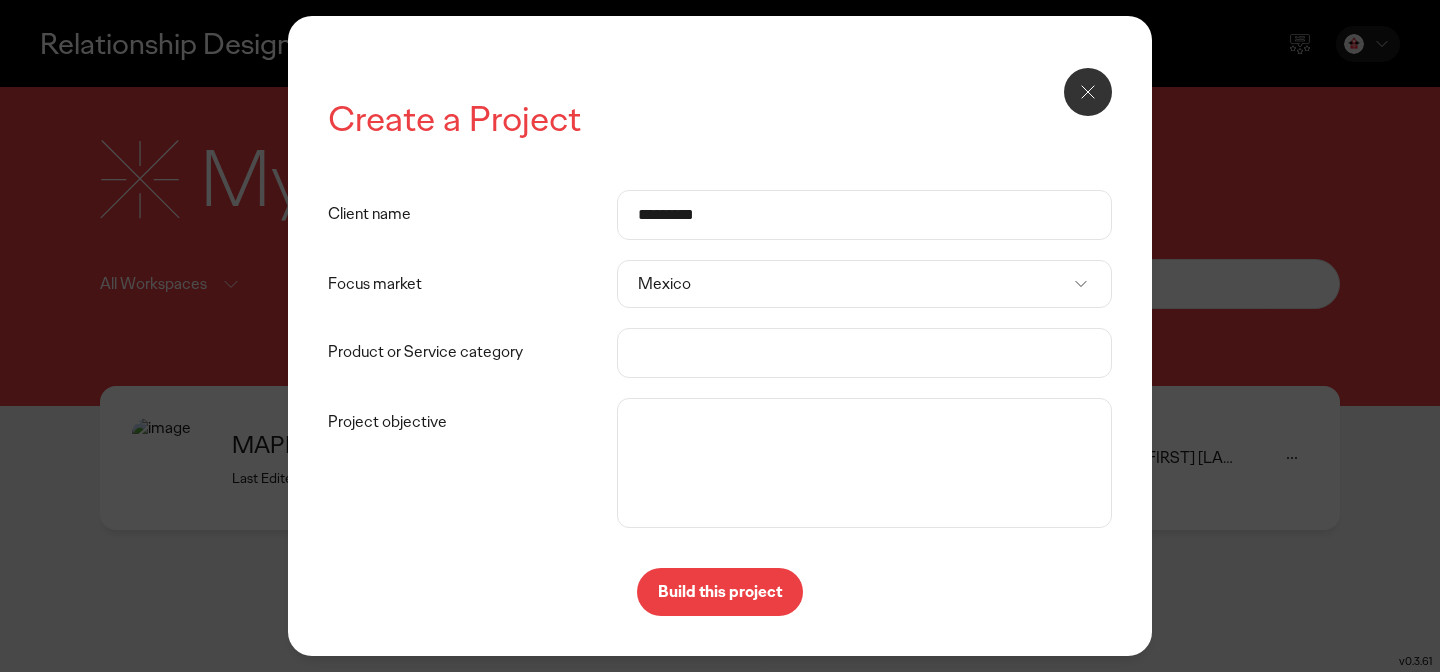 click on "Snack foods" 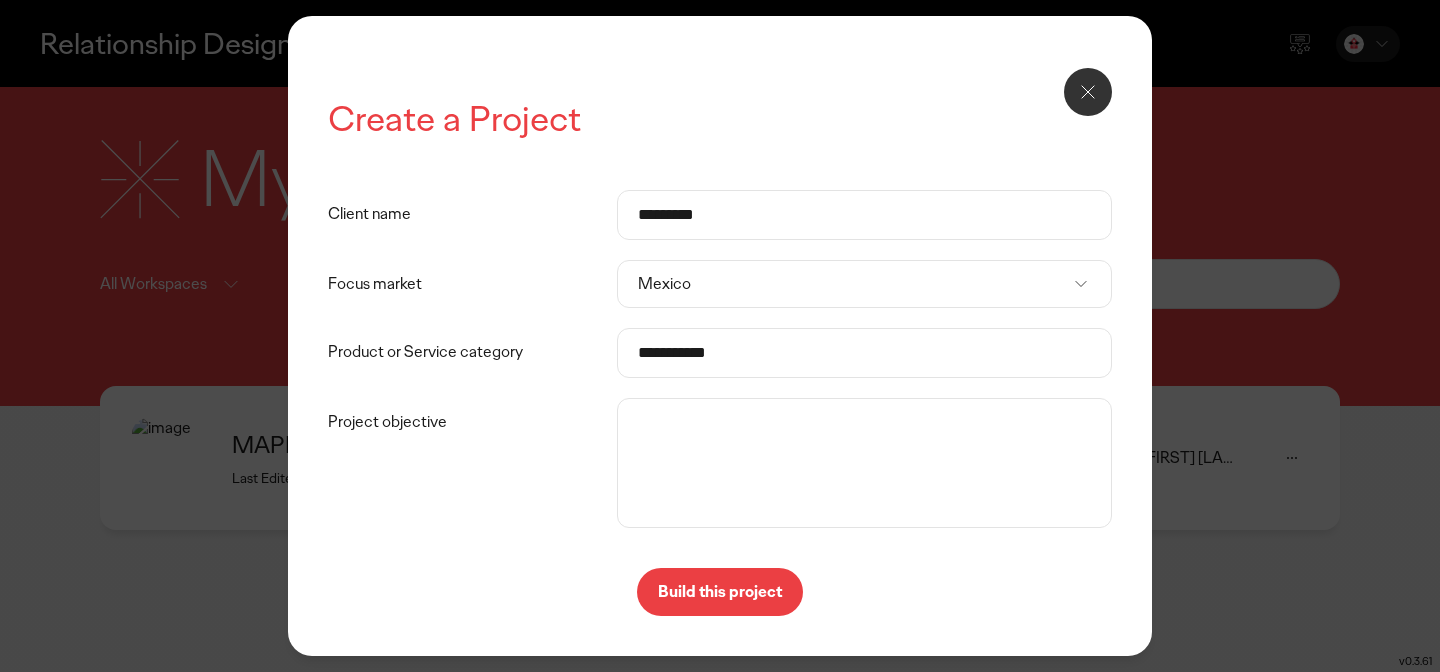 click on "Project objective" at bounding box center (864, 463) 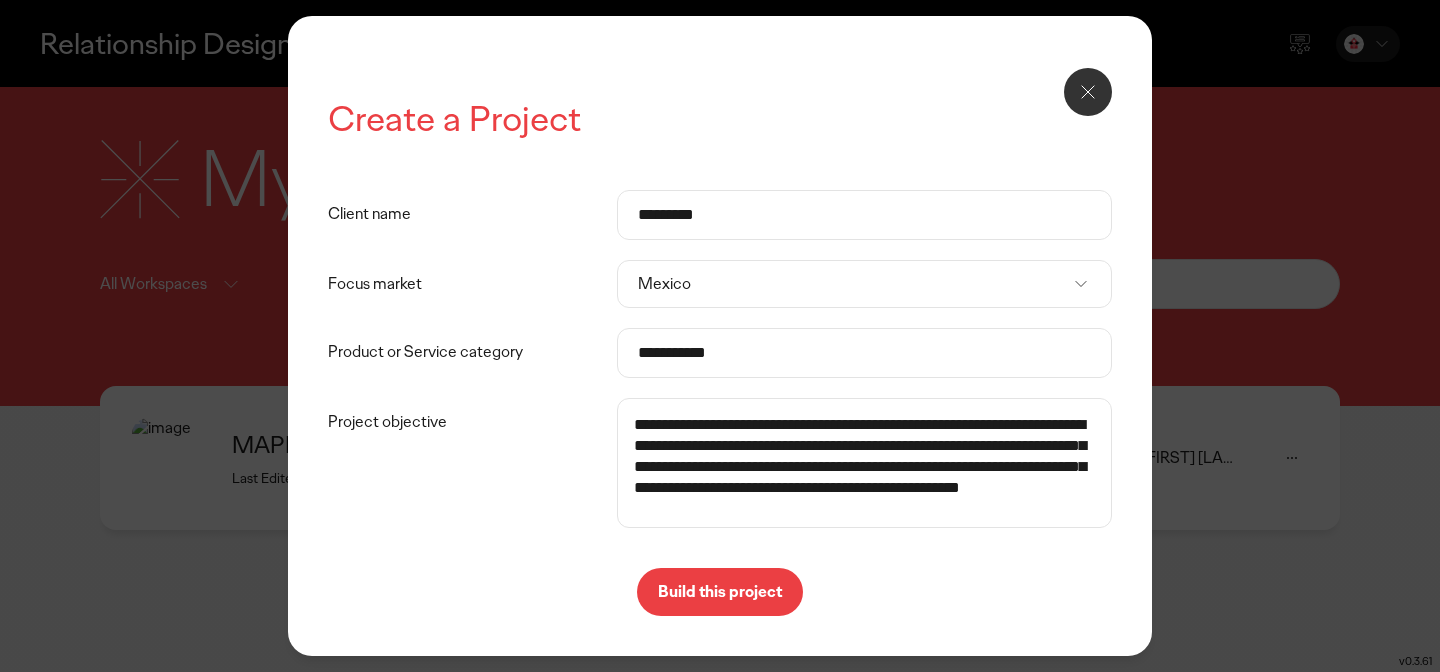 drag, startPoint x: 772, startPoint y: 517, endPoint x: 433, endPoint y: 338, distance: 383.35623 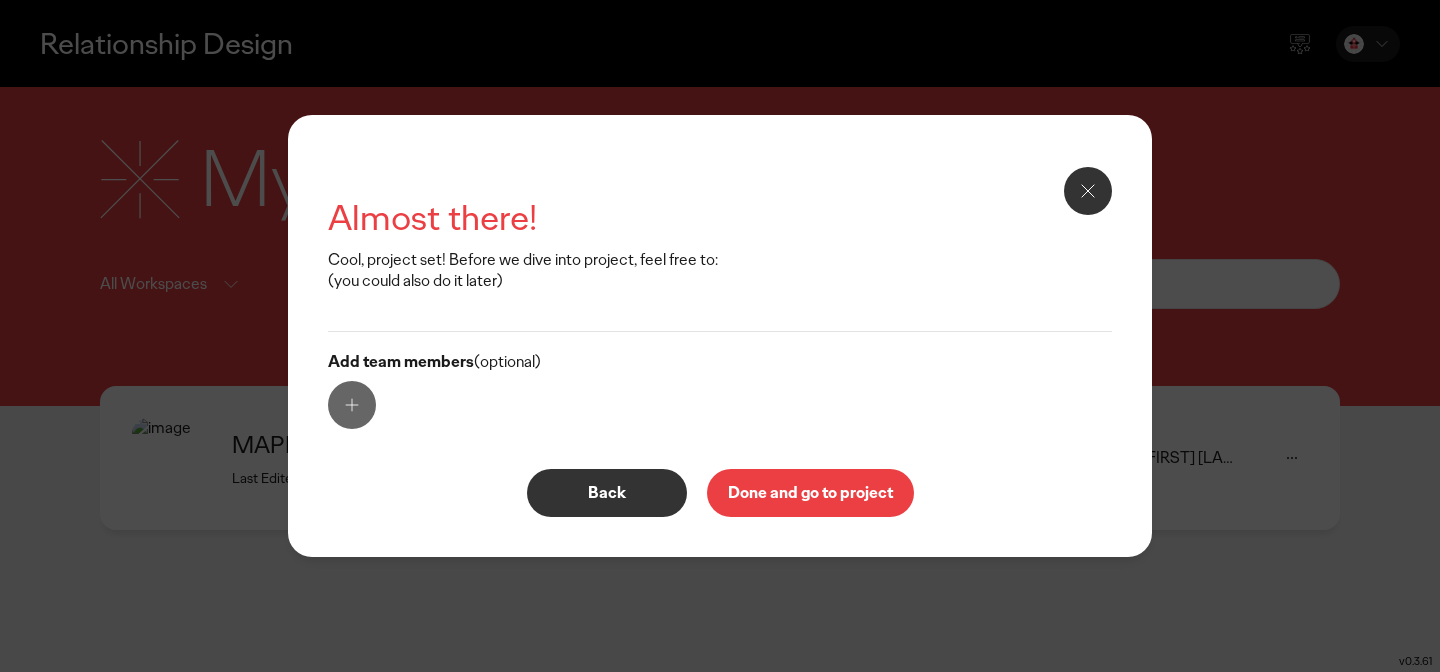 click on "Done and go to project" at bounding box center (810, 493) 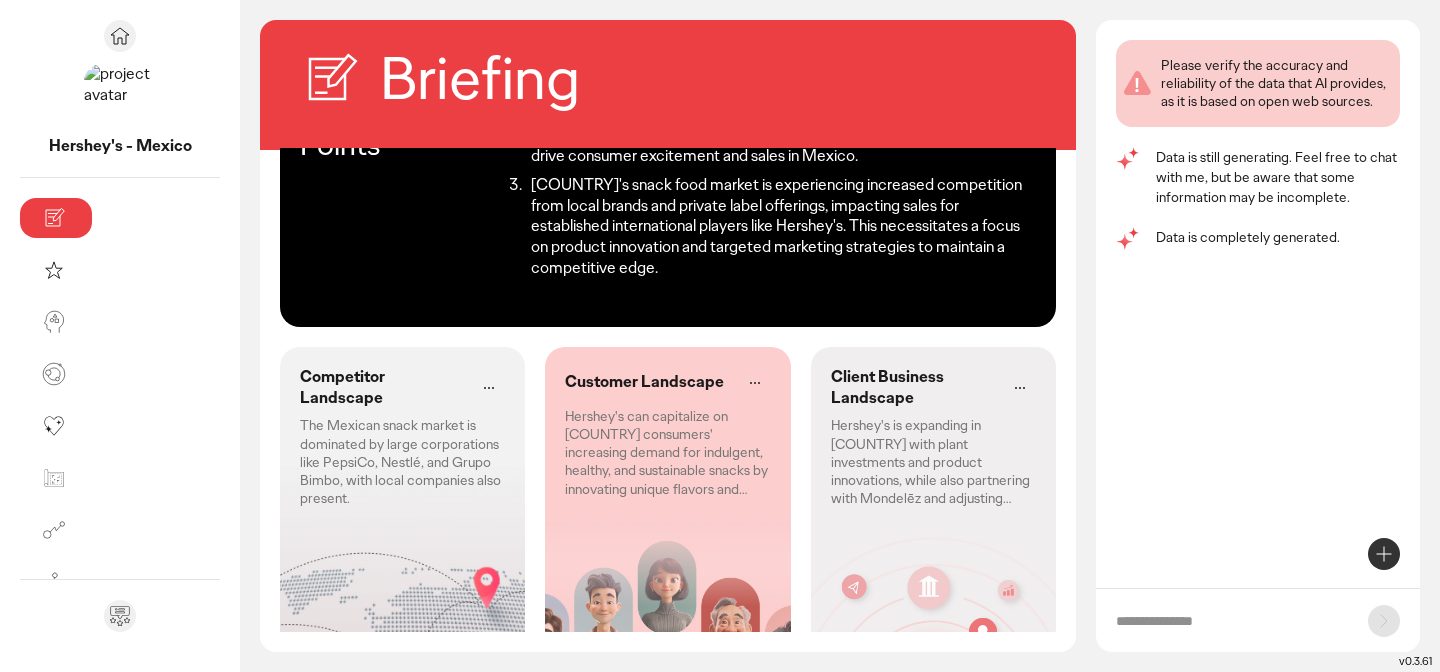 scroll, scrollTop: 176, scrollLeft: 0, axis: vertical 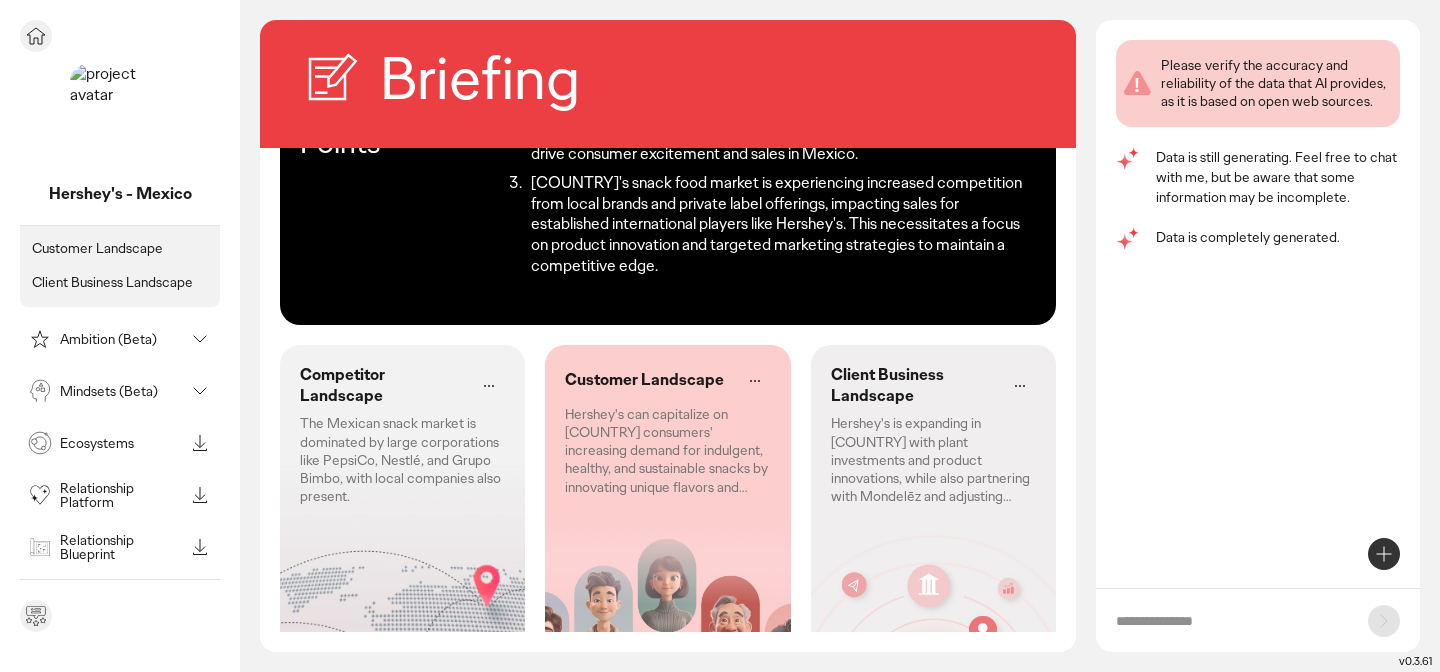 click on "Ambition (Beta)" at bounding box center [122, 339] 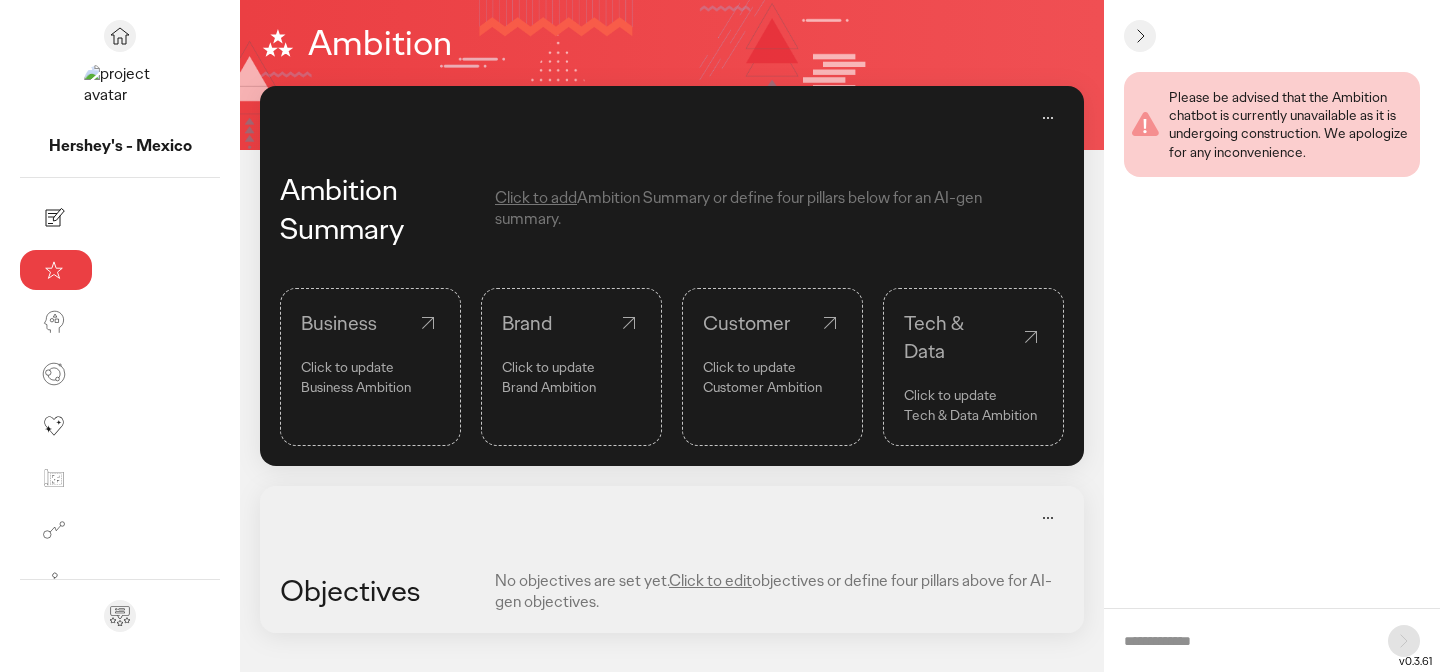 scroll, scrollTop: 10, scrollLeft: 0, axis: vertical 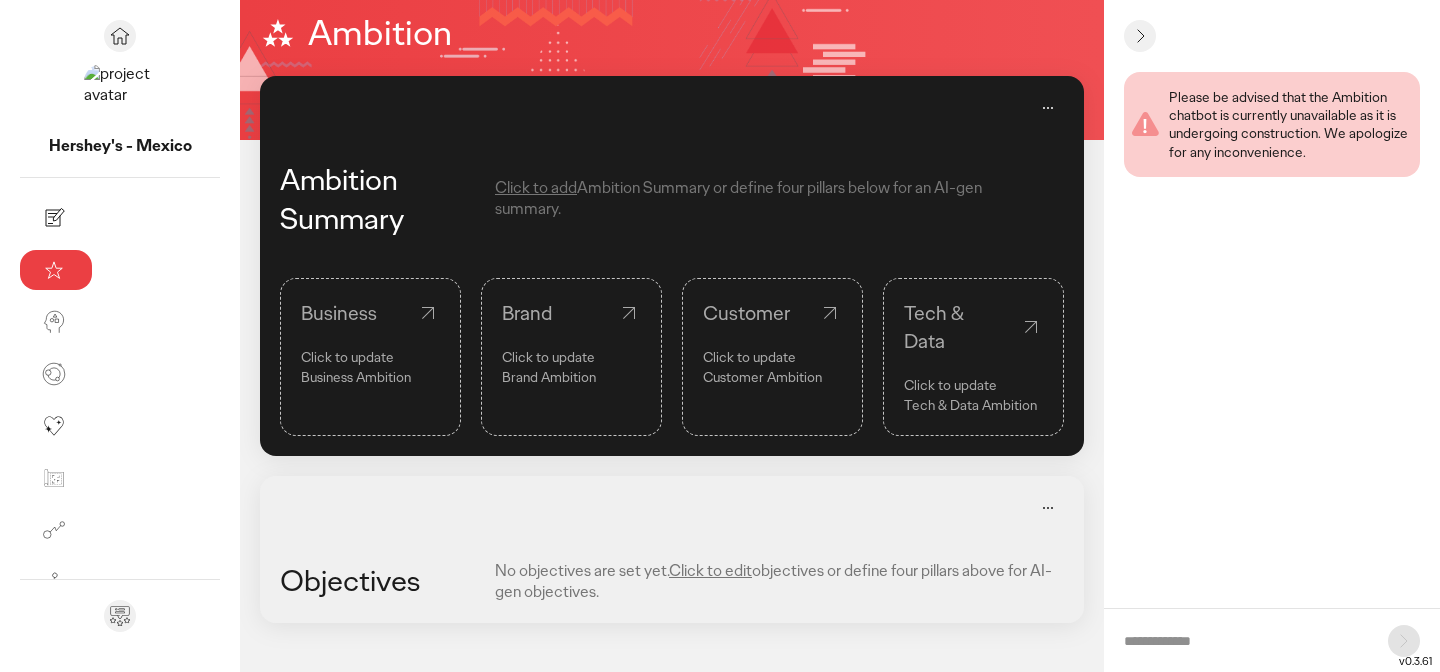 click on "Click to update" at bounding box center (370, 357) 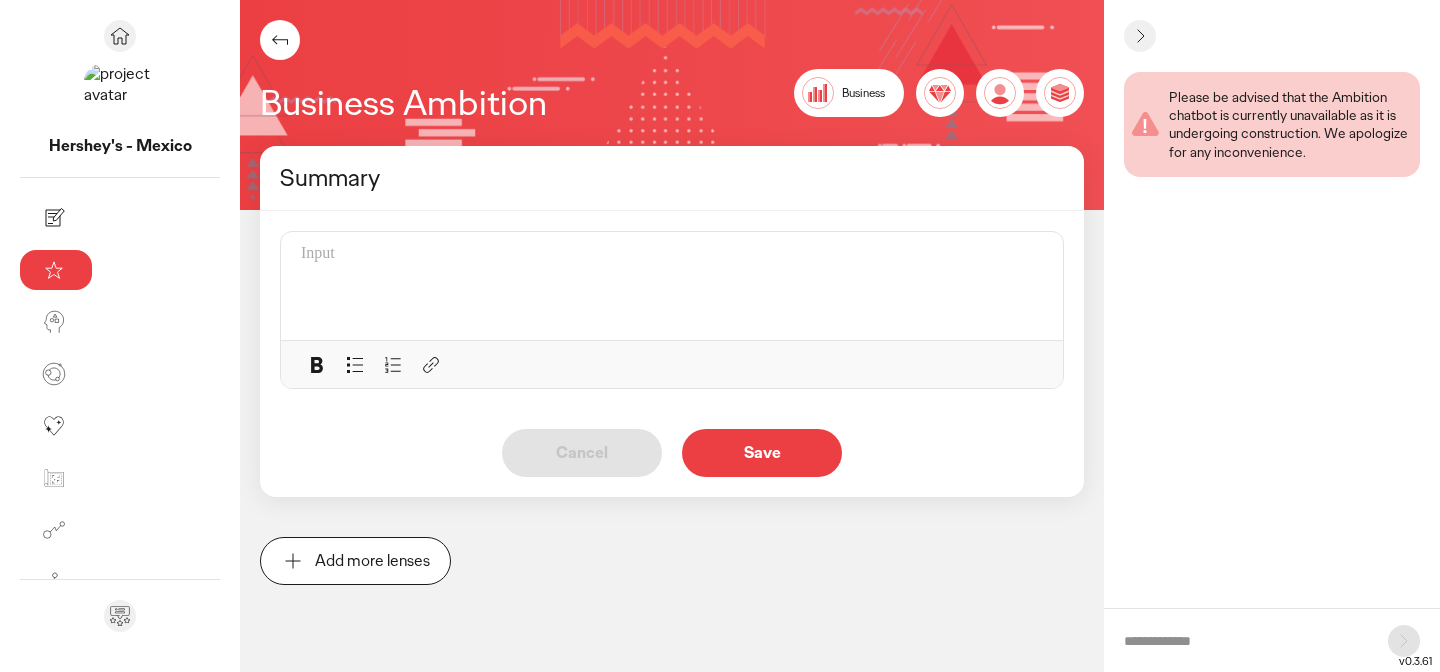 scroll, scrollTop: 0, scrollLeft: 0, axis: both 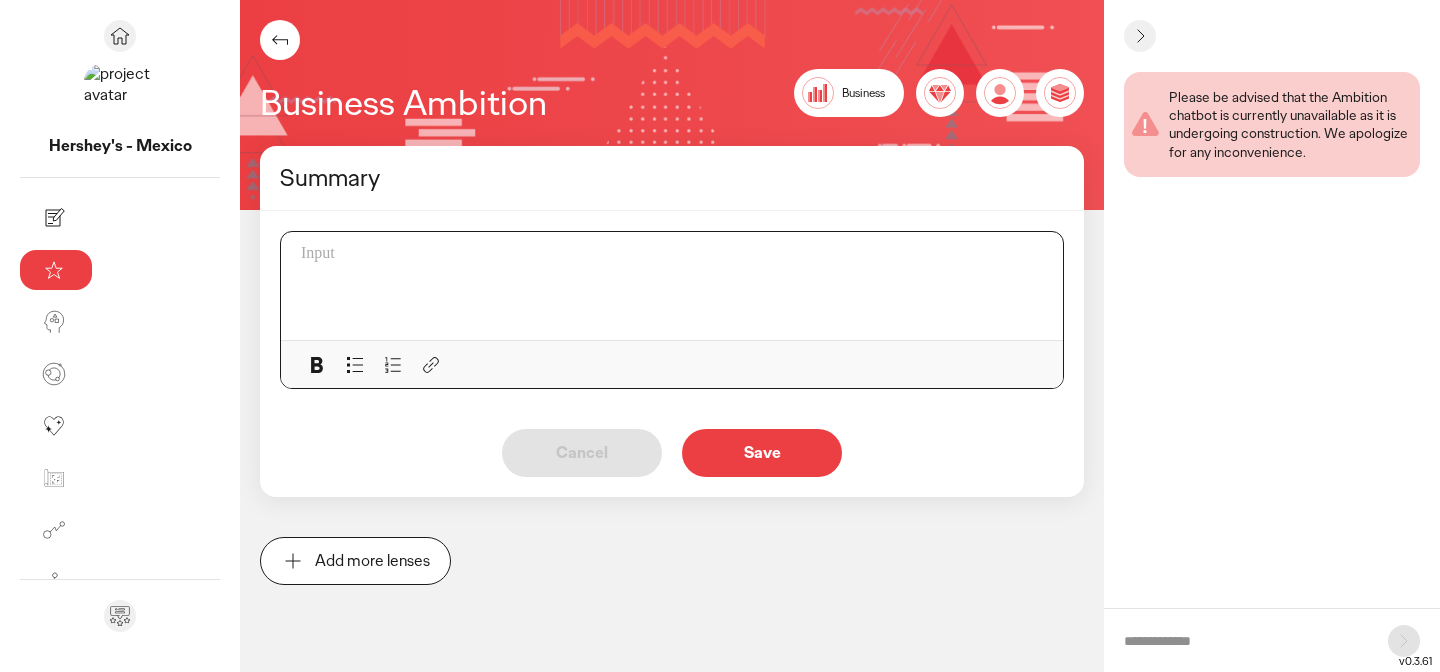 click at bounding box center (678, 286) 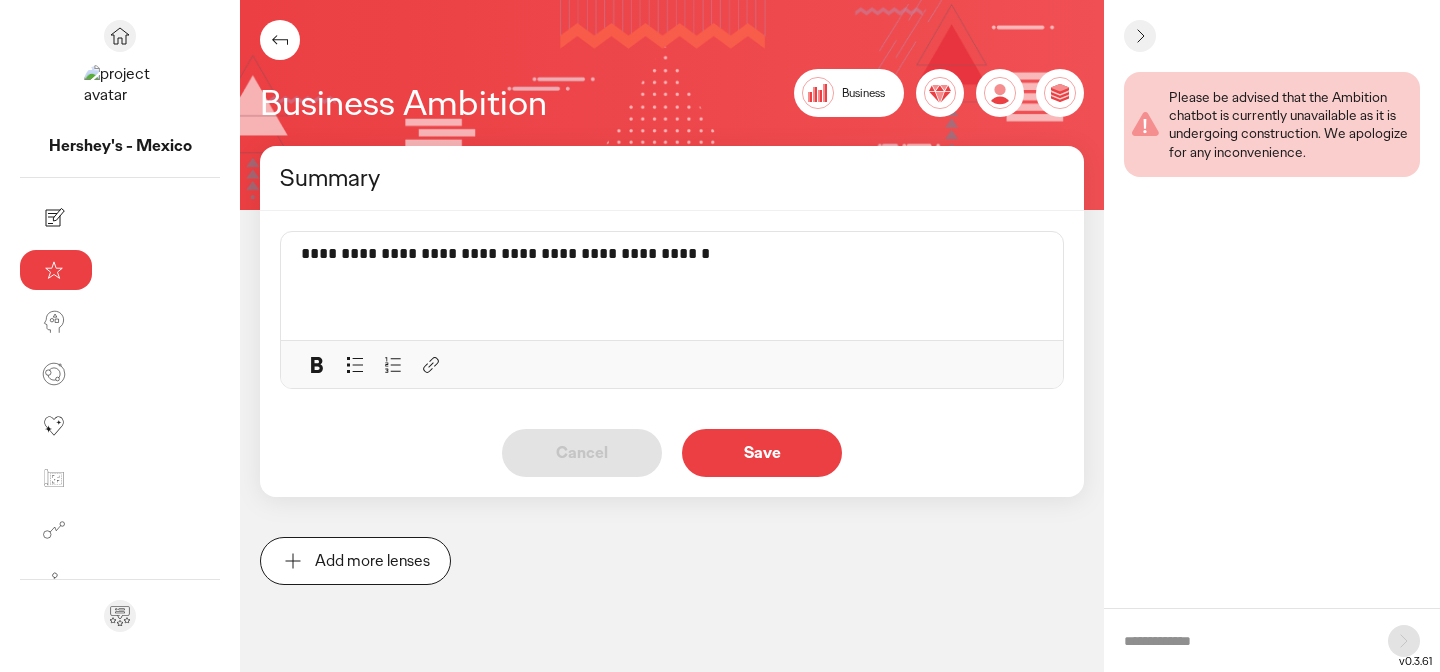 click on "Save" at bounding box center (762, 453) 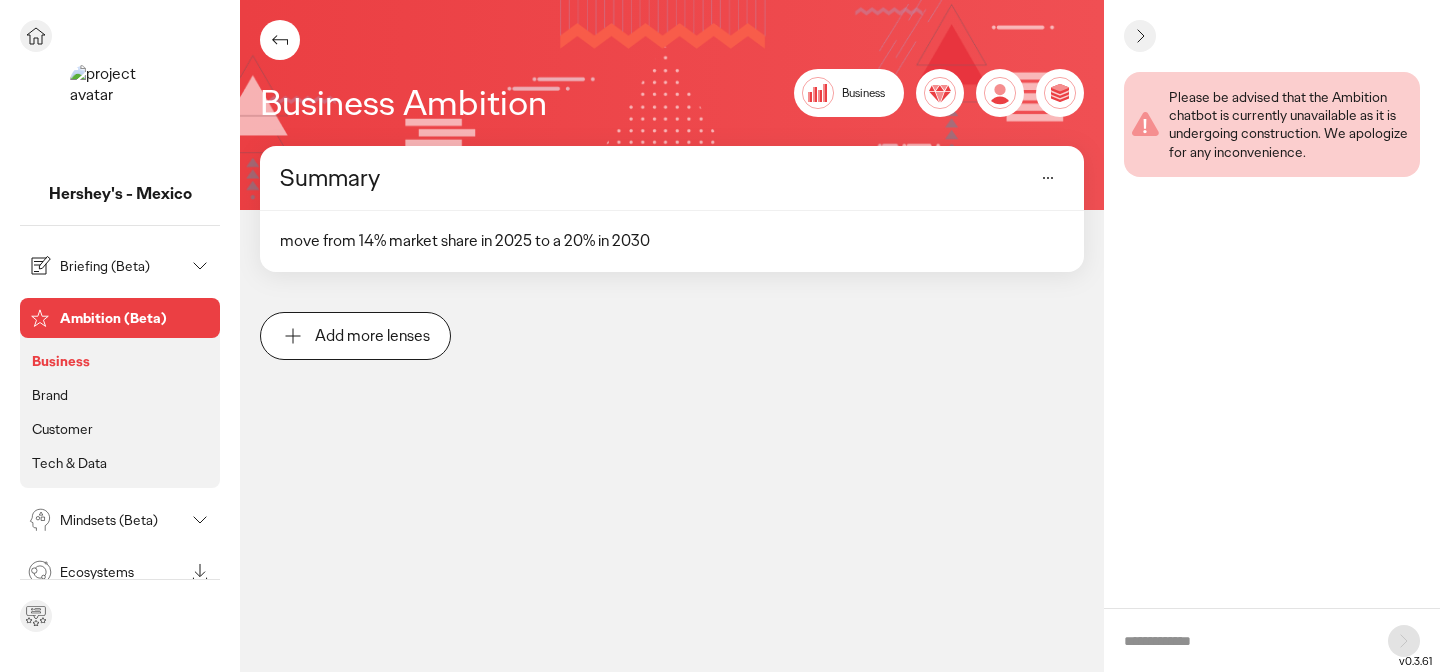 click on "Brand" at bounding box center [50, 395] 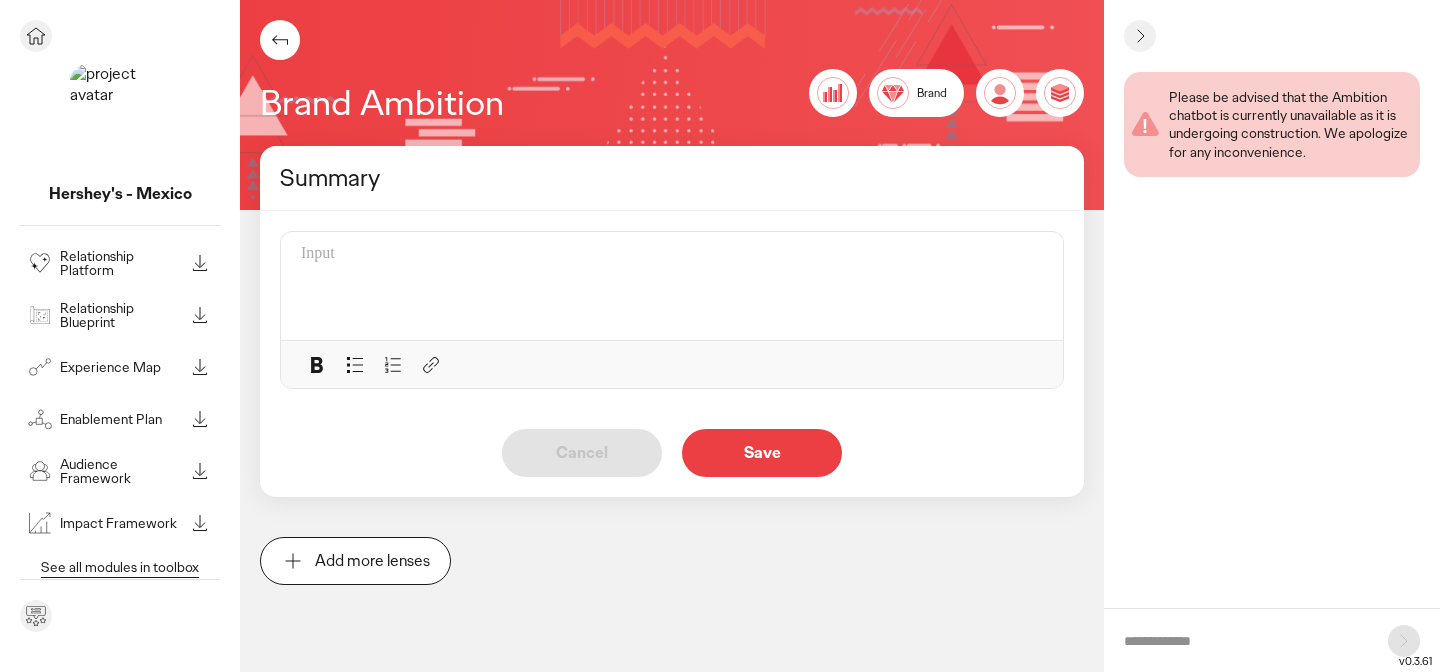 scroll, scrollTop: 106, scrollLeft: 0, axis: vertical 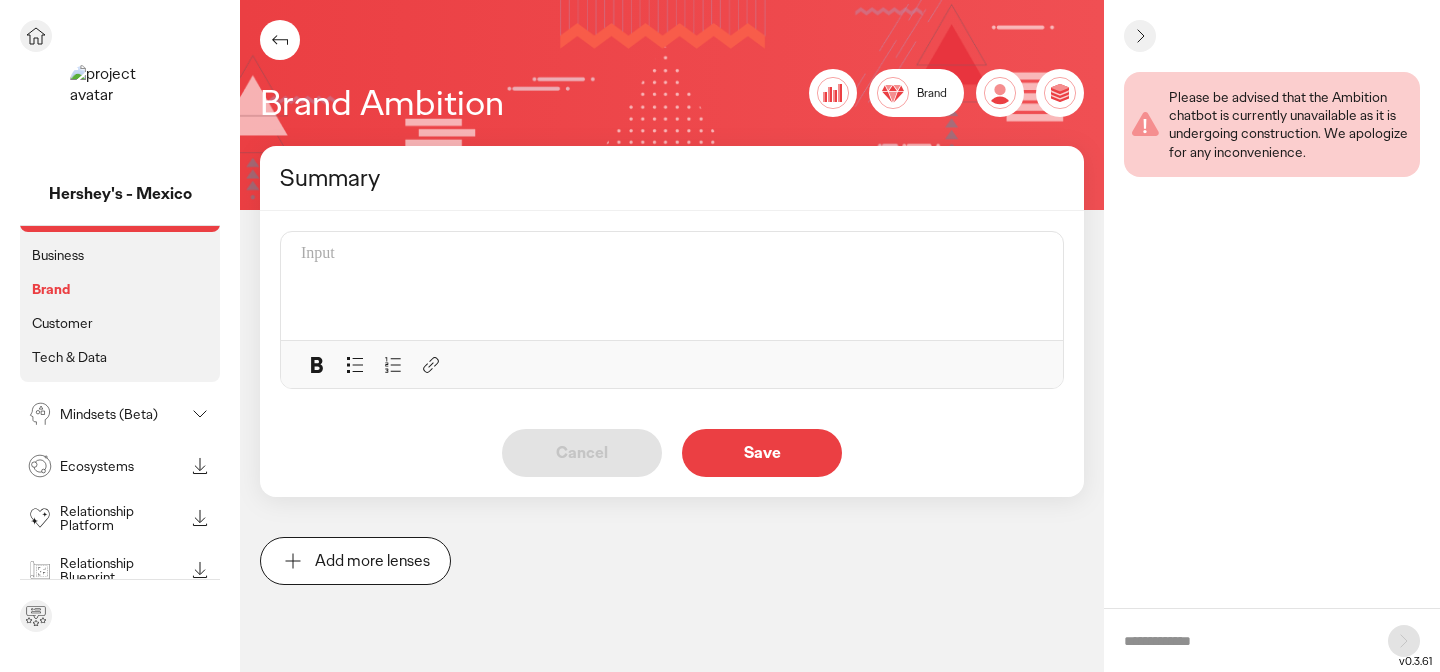 click on "Mindsets (Beta)" at bounding box center (122, 414) 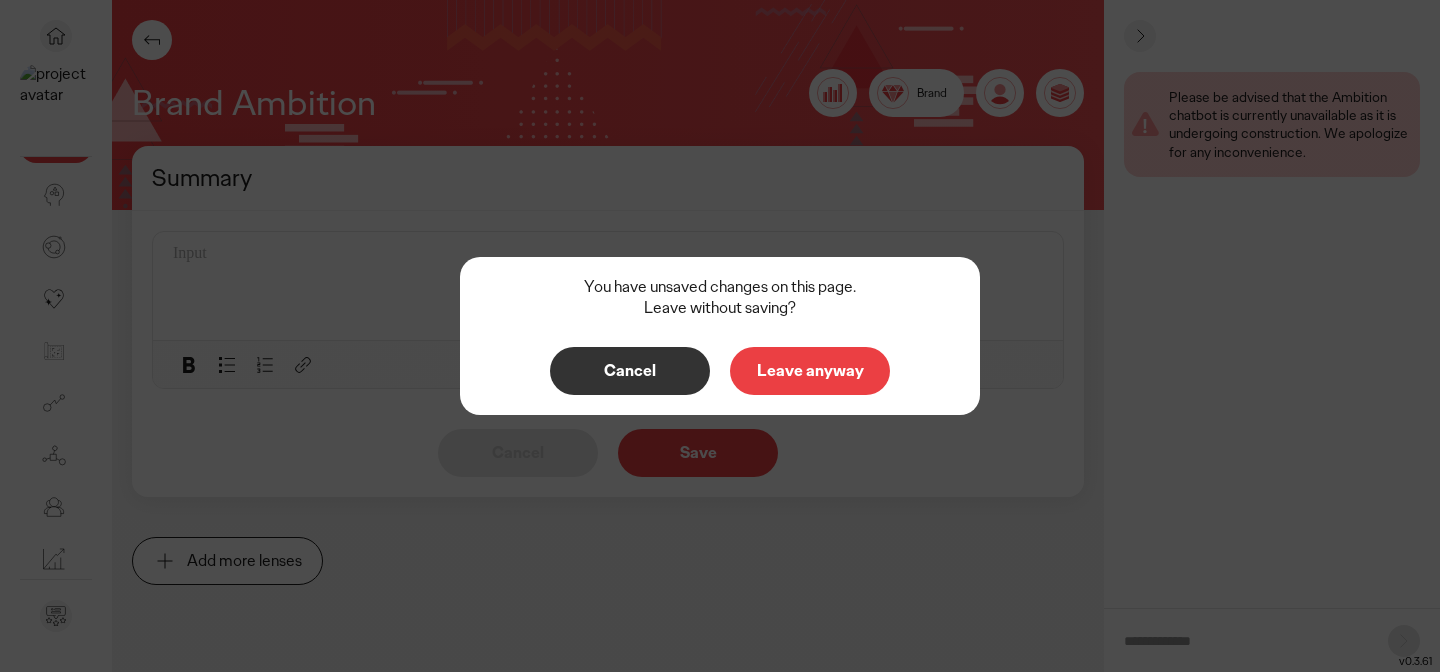 click on "Leave anyway" at bounding box center (810, 371) 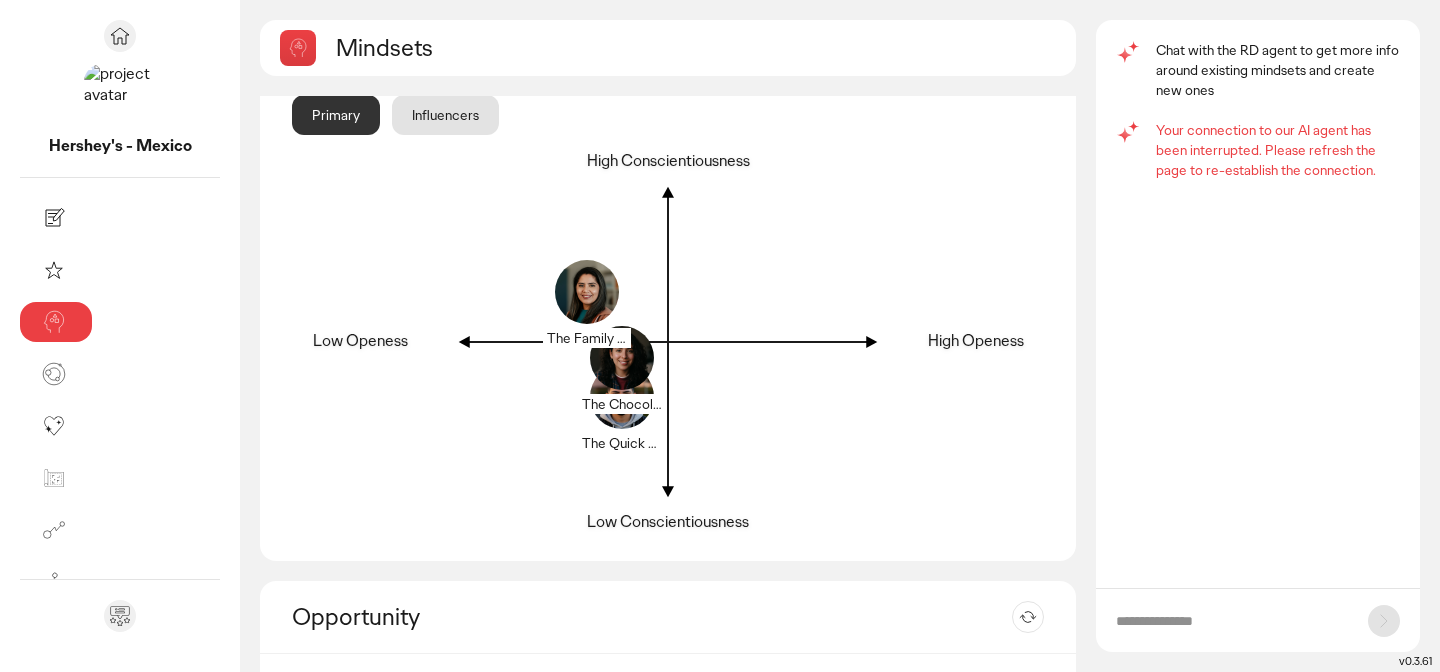scroll, scrollTop: 0, scrollLeft: 0, axis: both 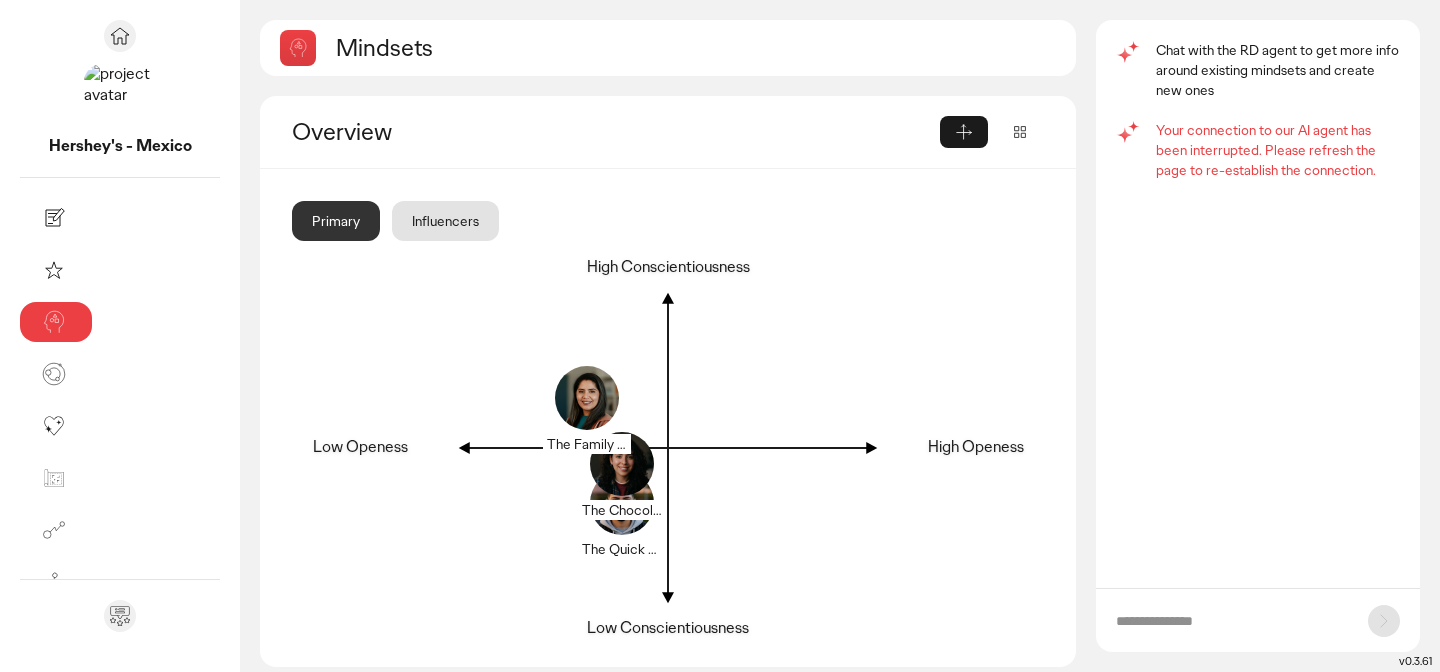 click on "Influencers" 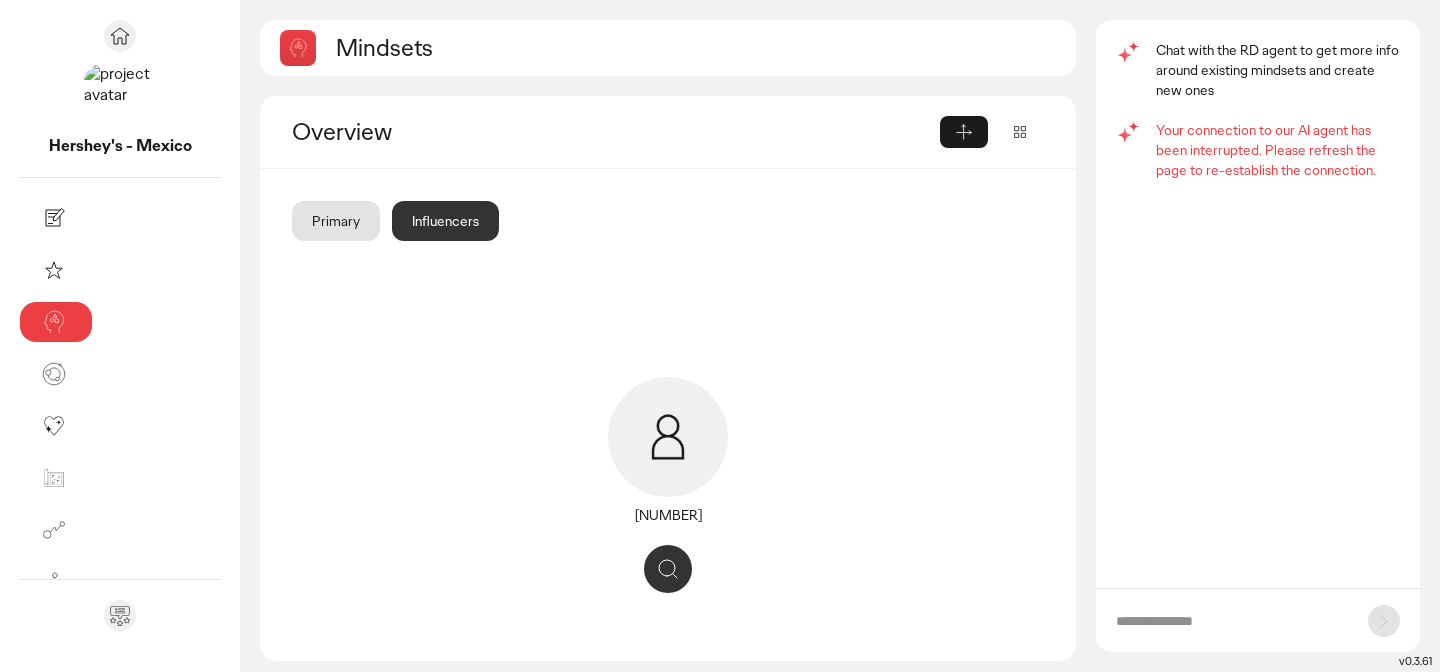 click 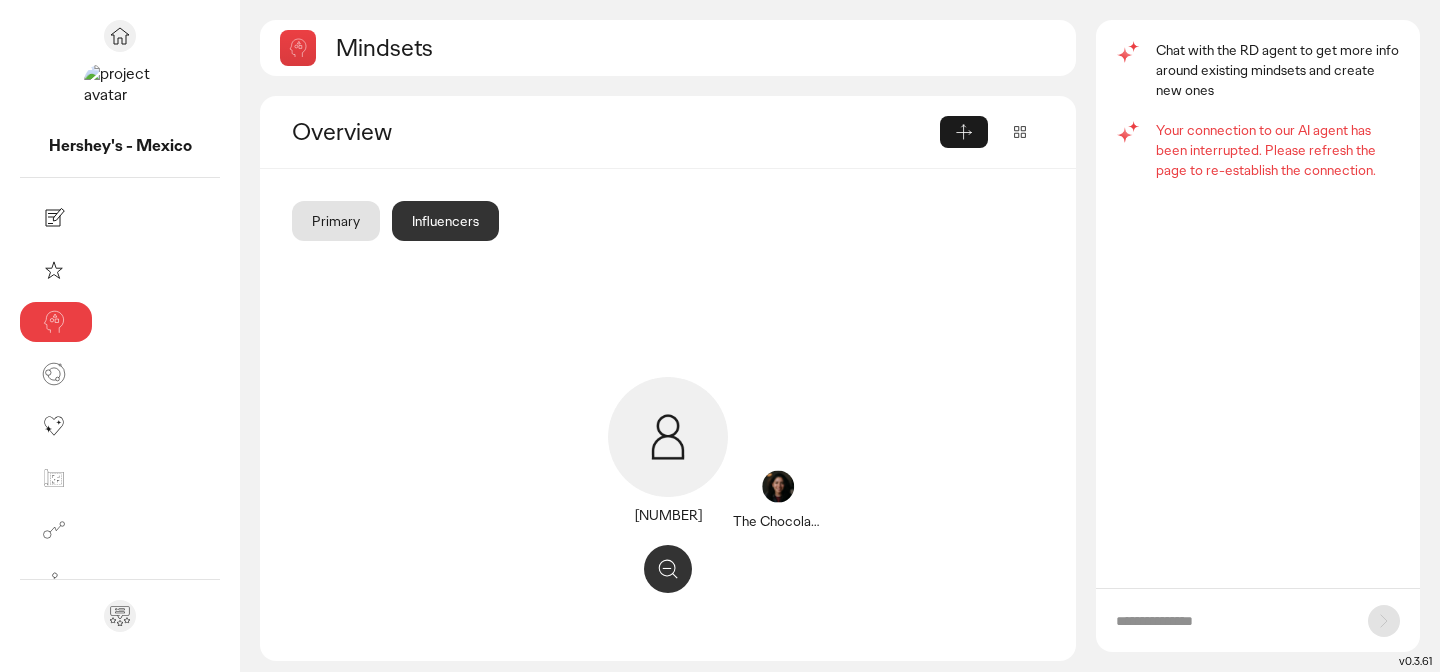 click 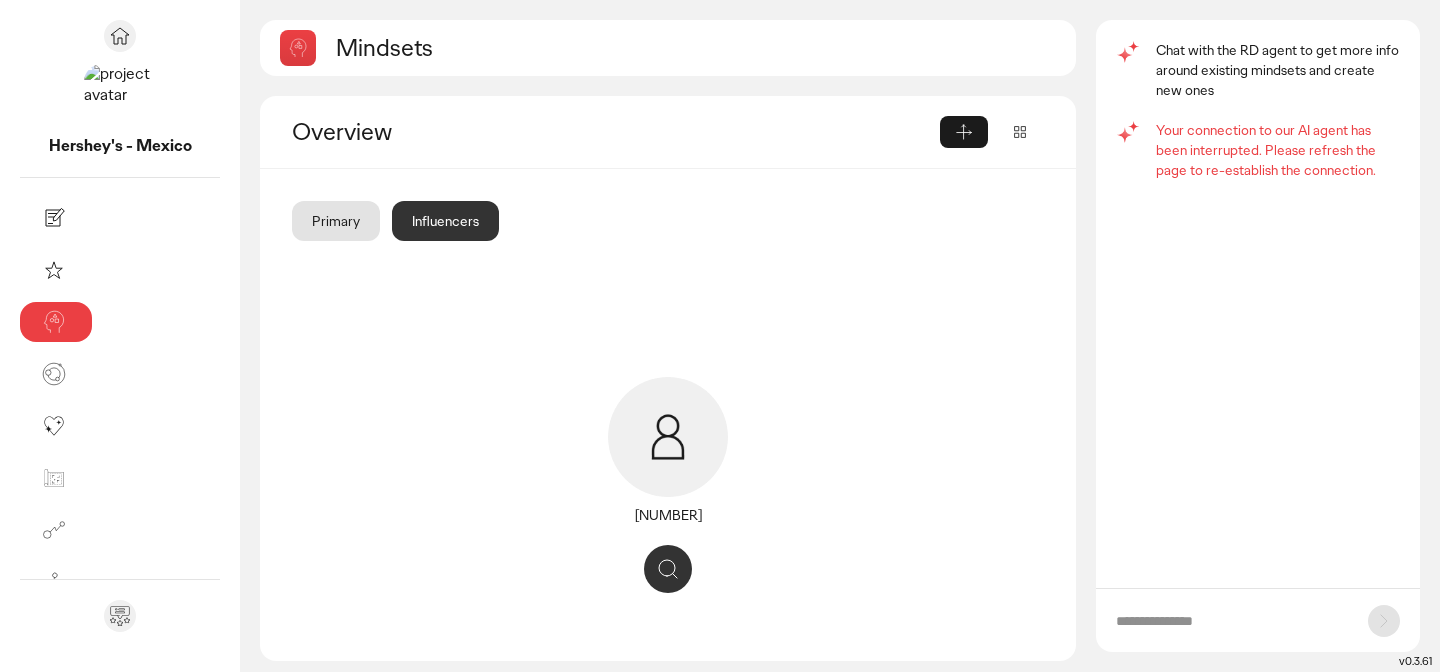 click 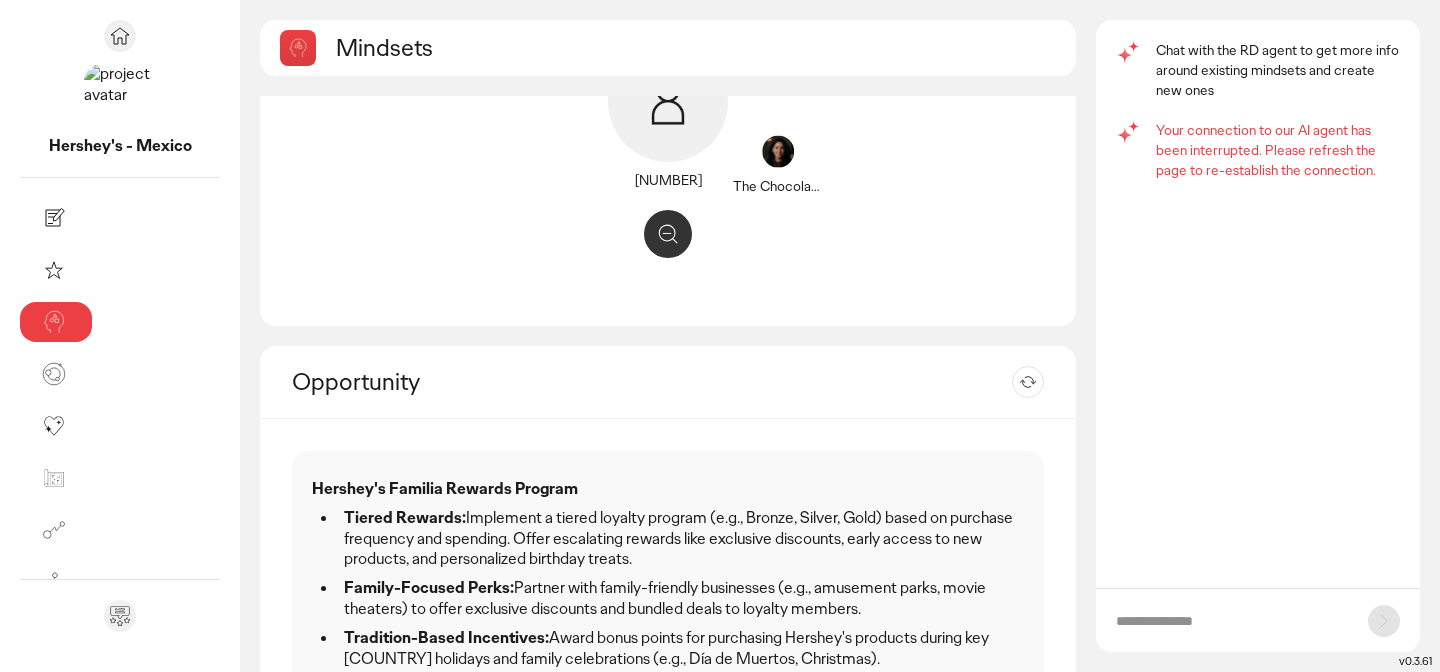 scroll, scrollTop: 0, scrollLeft: 0, axis: both 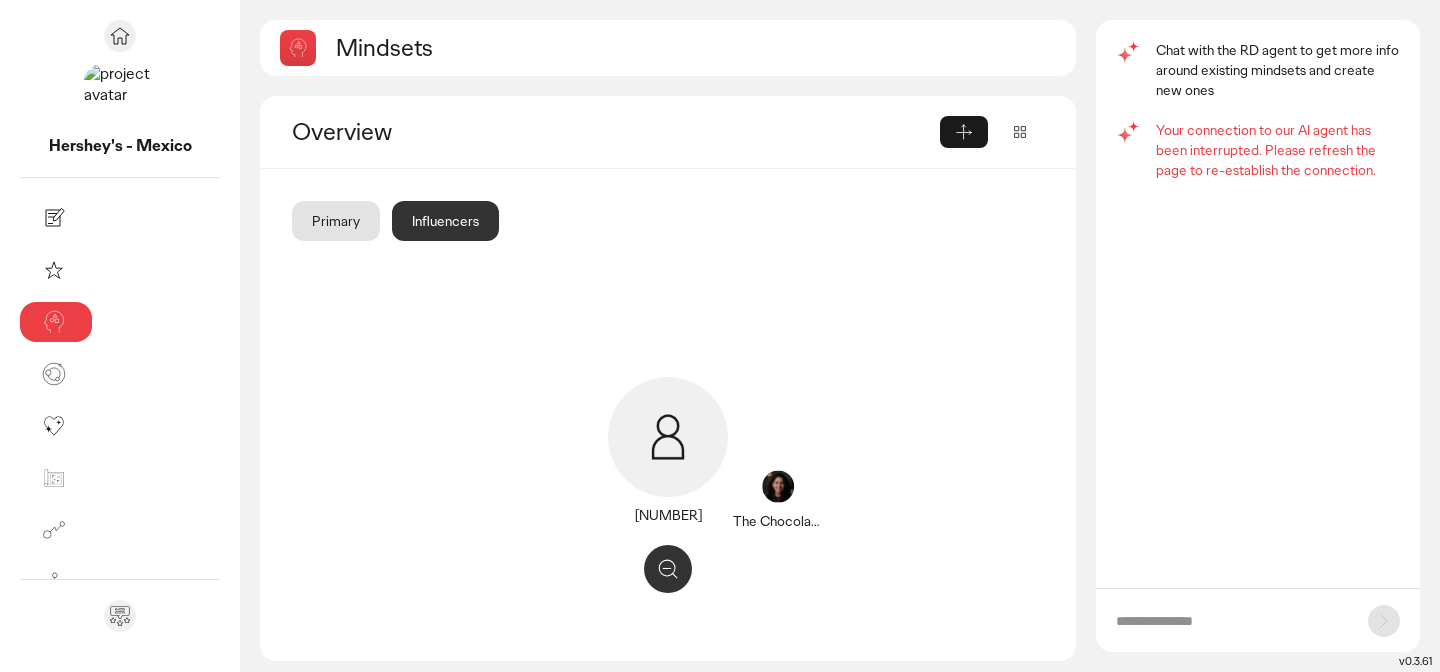 click on "Primary" 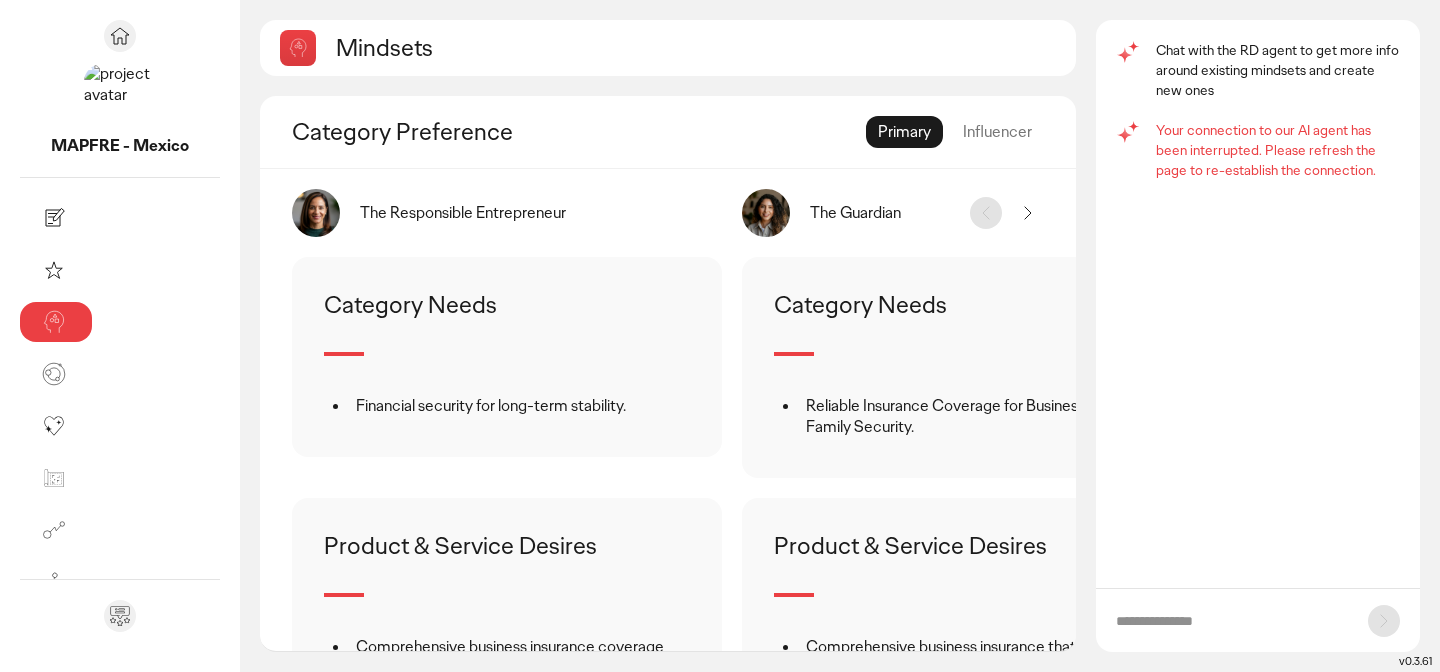 scroll, scrollTop: 0, scrollLeft: 0, axis: both 